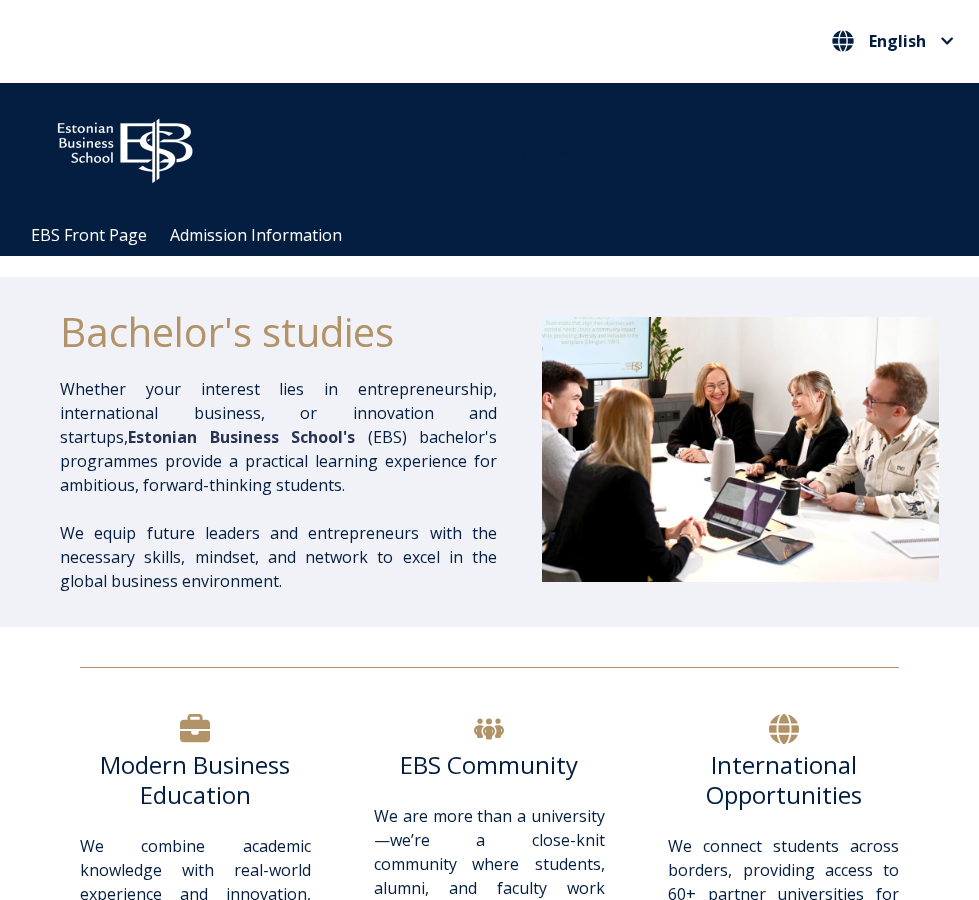 scroll, scrollTop: 500, scrollLeft: 0, axis: vertical 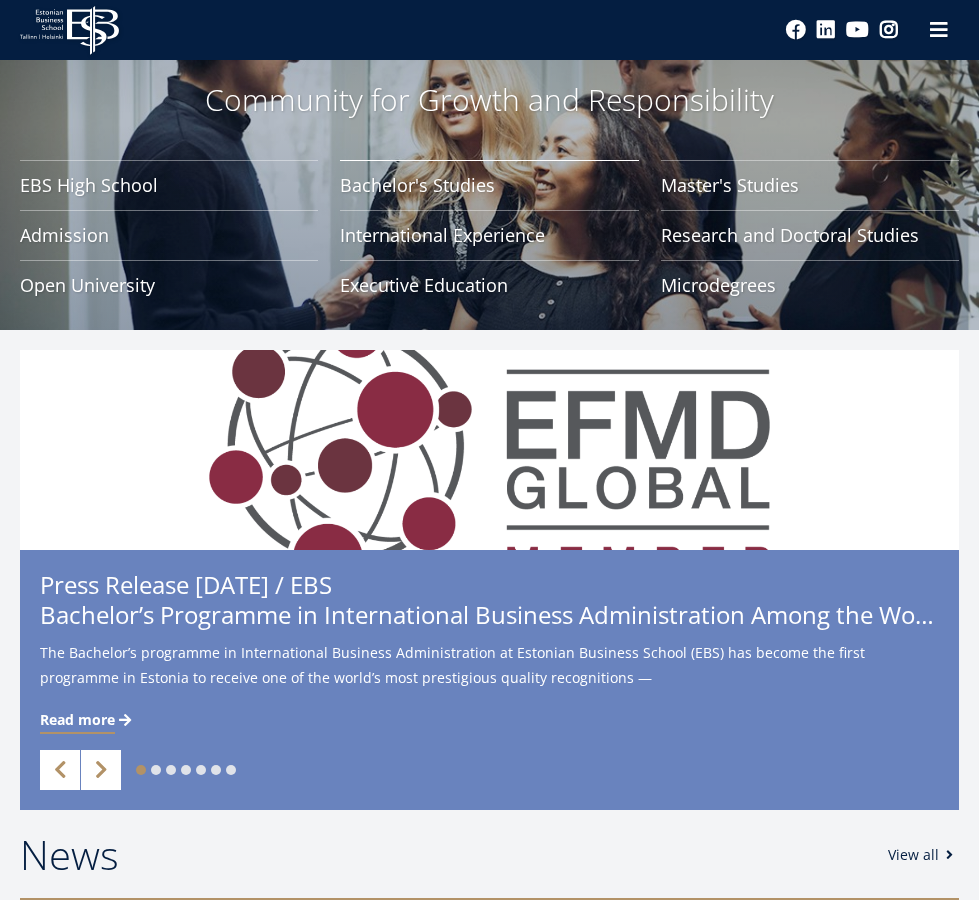 click on "Bachelor's Studies" at bounding box center (489, 185) 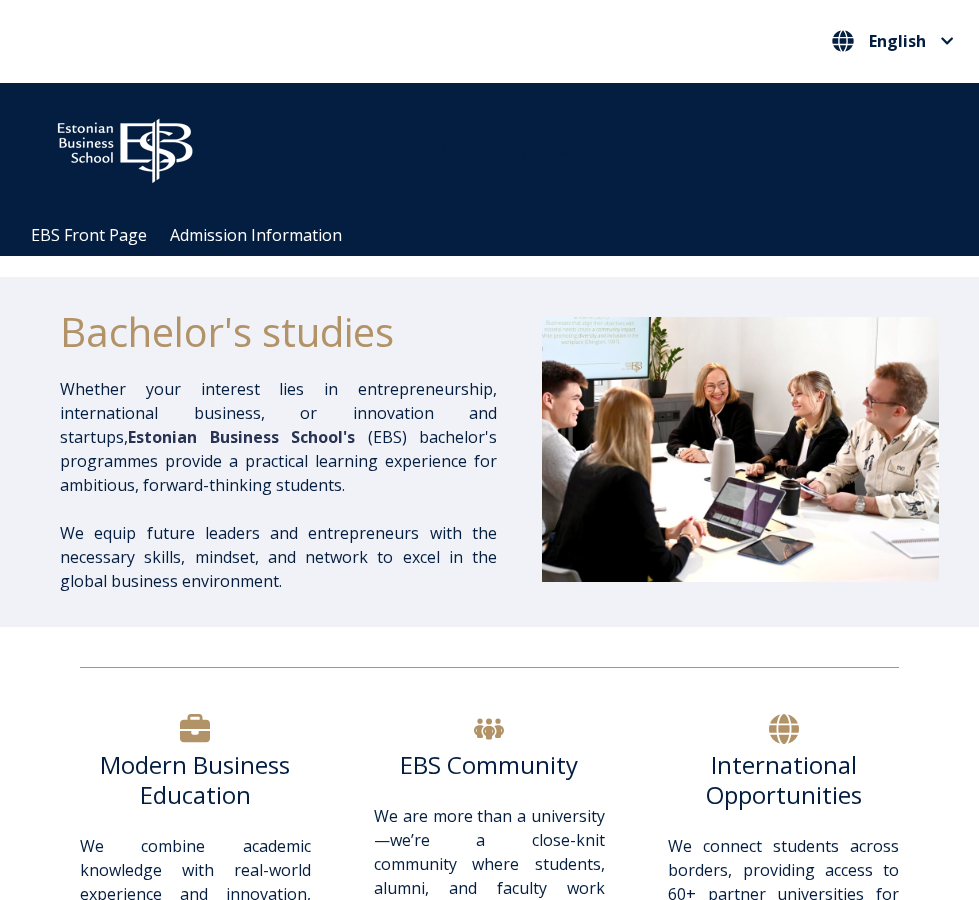 scroll, scrollTop: 0, scrollLeft: 0, axis: both 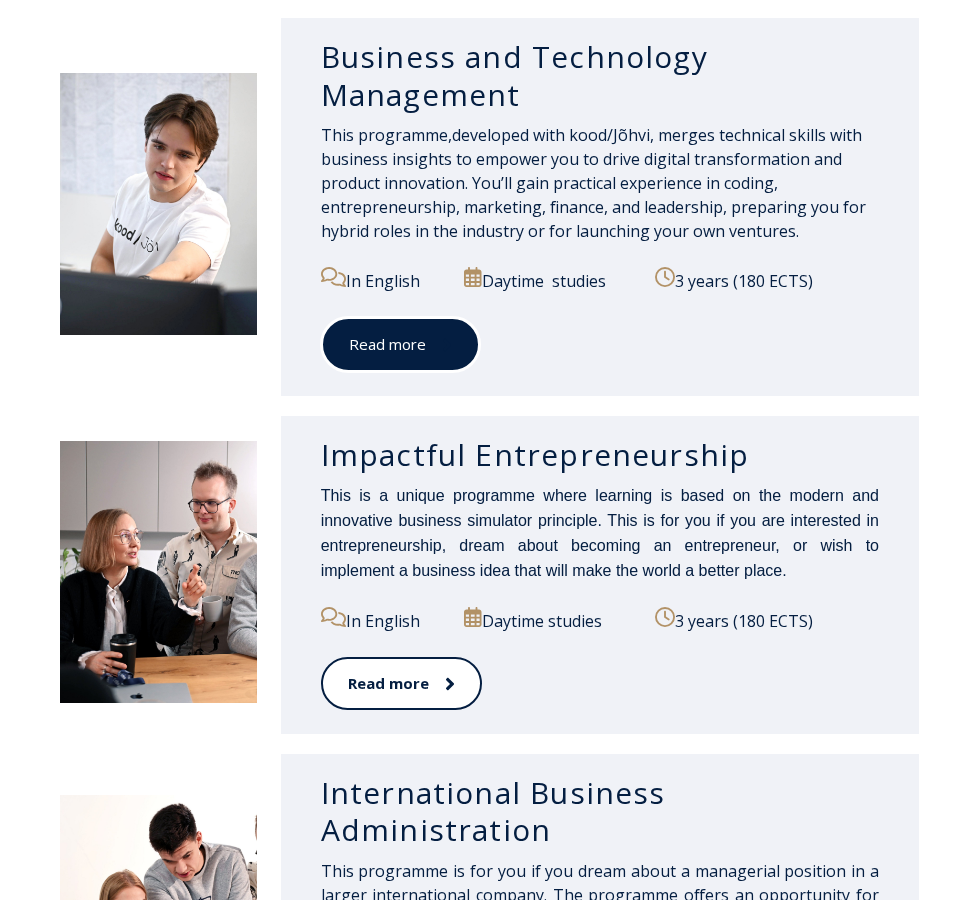 click on "Read more" at bounding box center [400, 344] 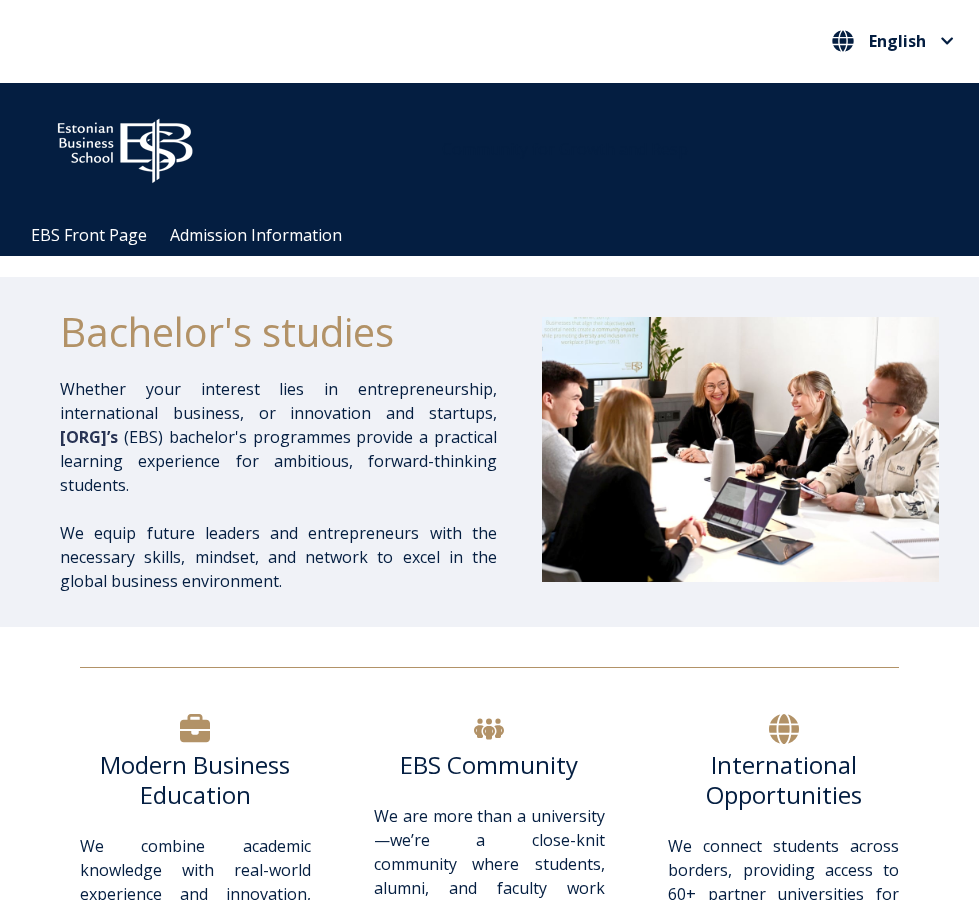 scroll, scrollTop: 1121, scrollLeft: 0, axis: vertical 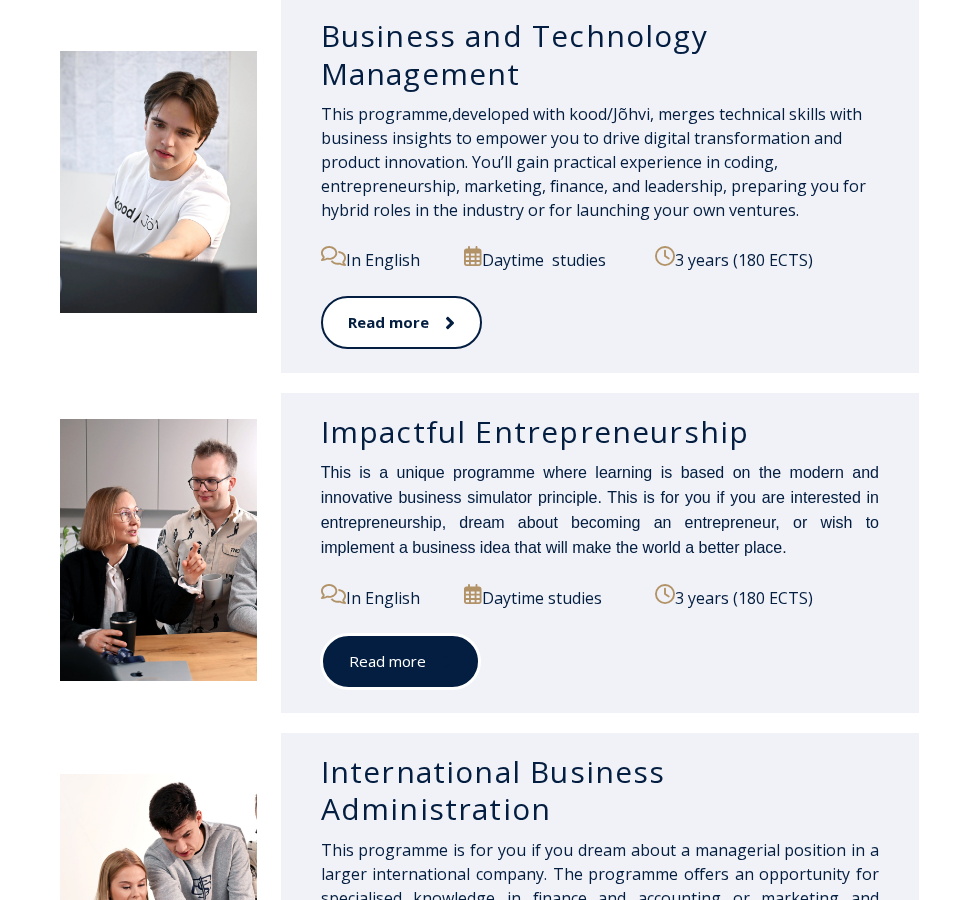 click on "Read more" at bounding box center (400, 661) 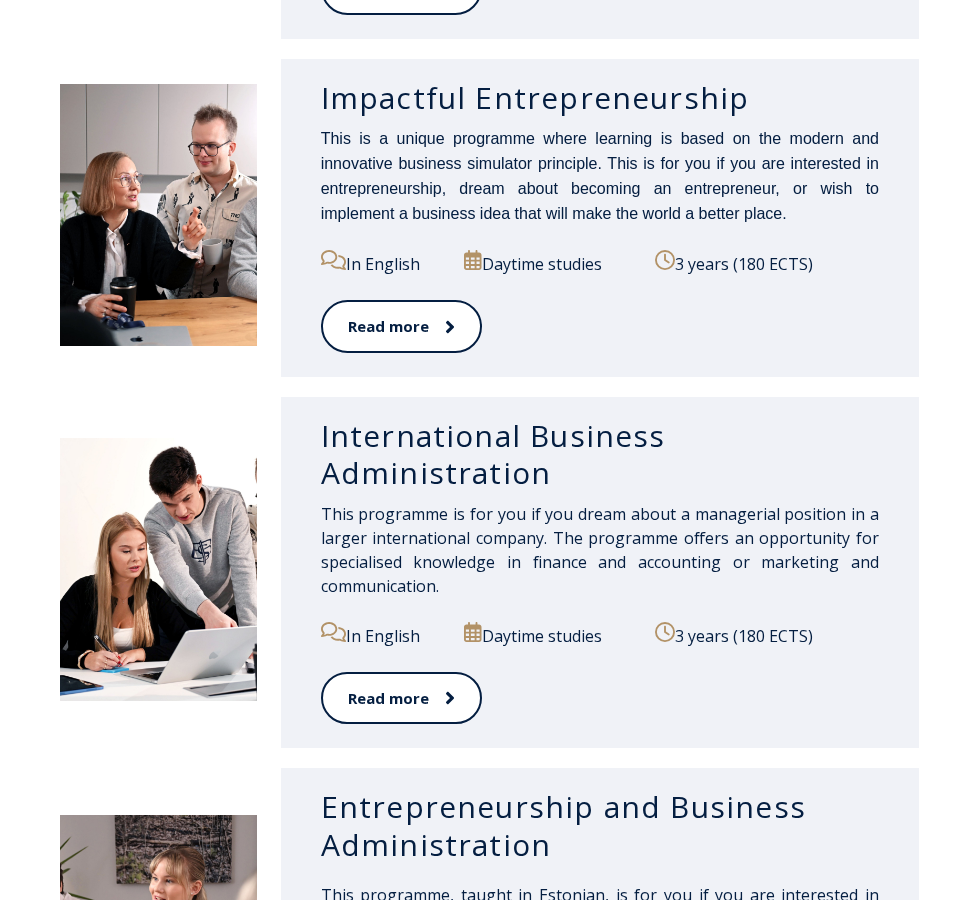 scroll, scrollTop: 1421, scrollLeft: 0, axis: vertical 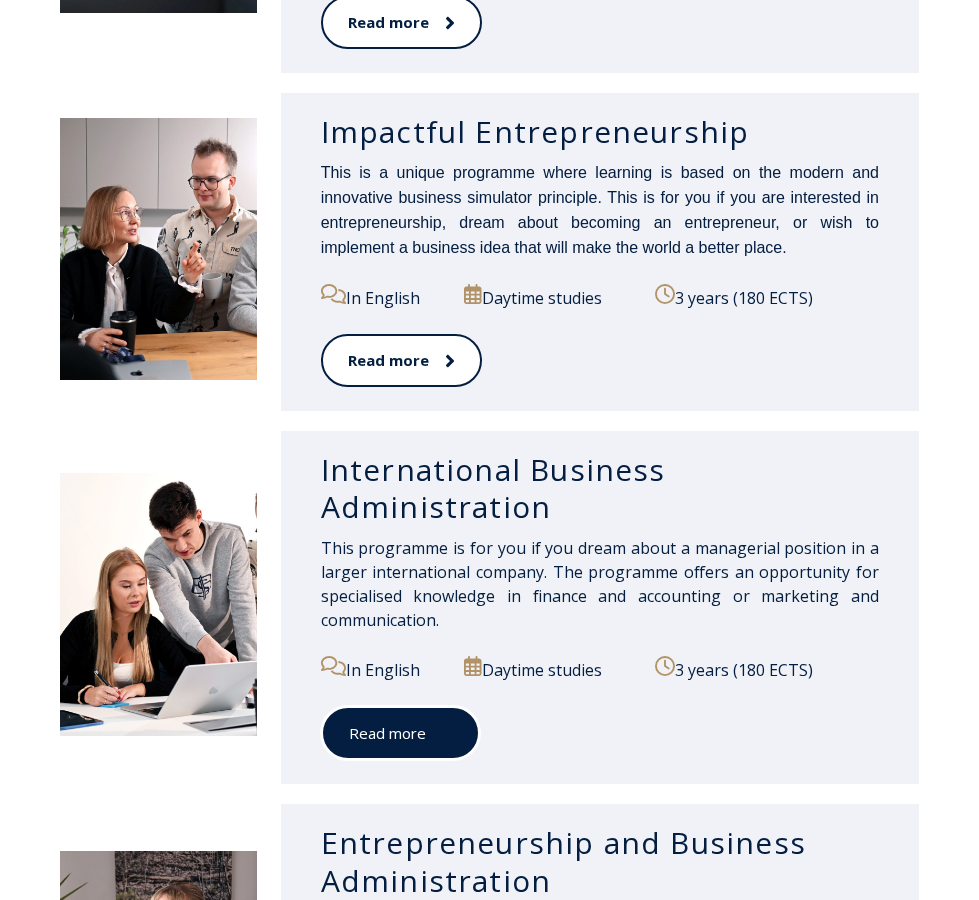 click at bounding box center (439, 733) 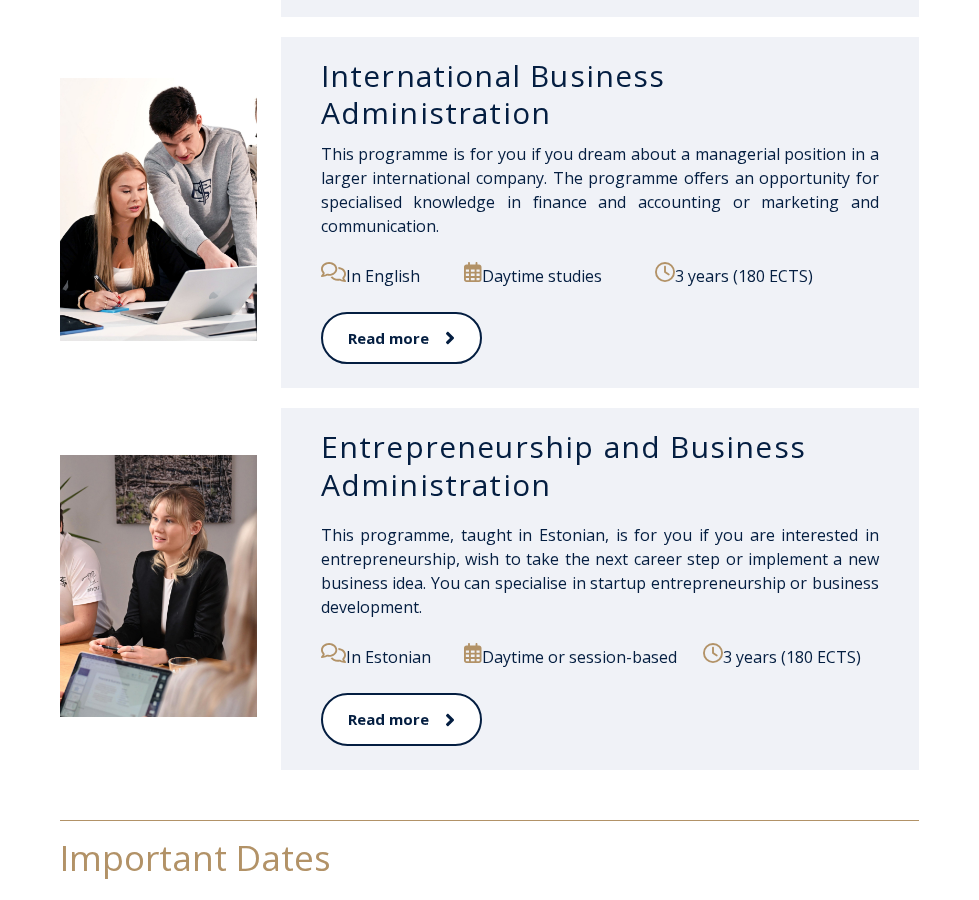 scroll, scrollTop: 1821, scrollLeft: 0, axis: vertical 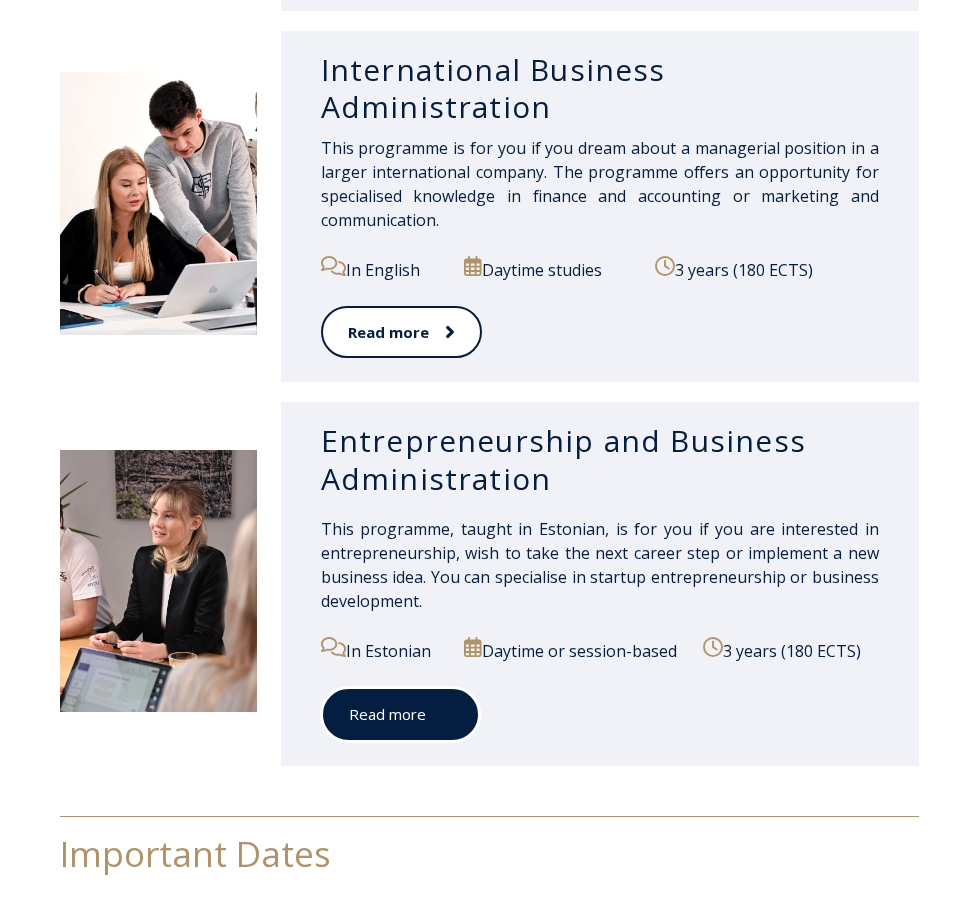 click on "Read more" at bounding box center (400, 714) 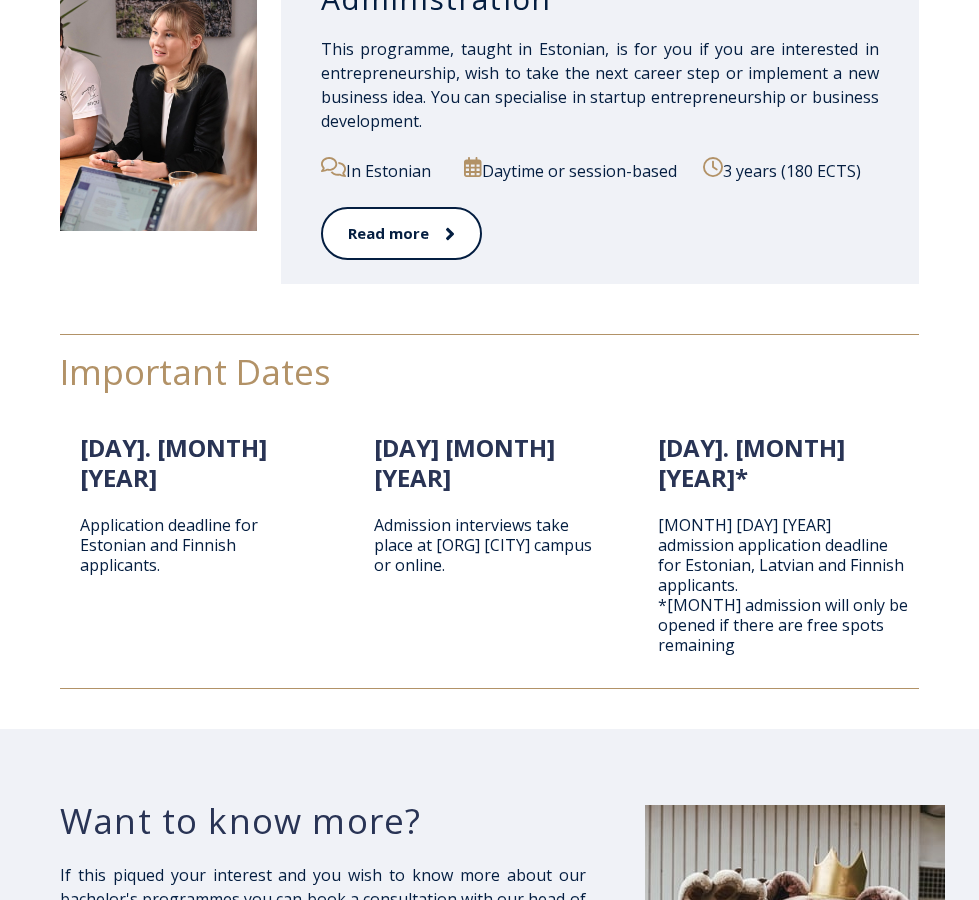 scroll, scrollTop: 2221, scrollLeft: 0, axis: vertical 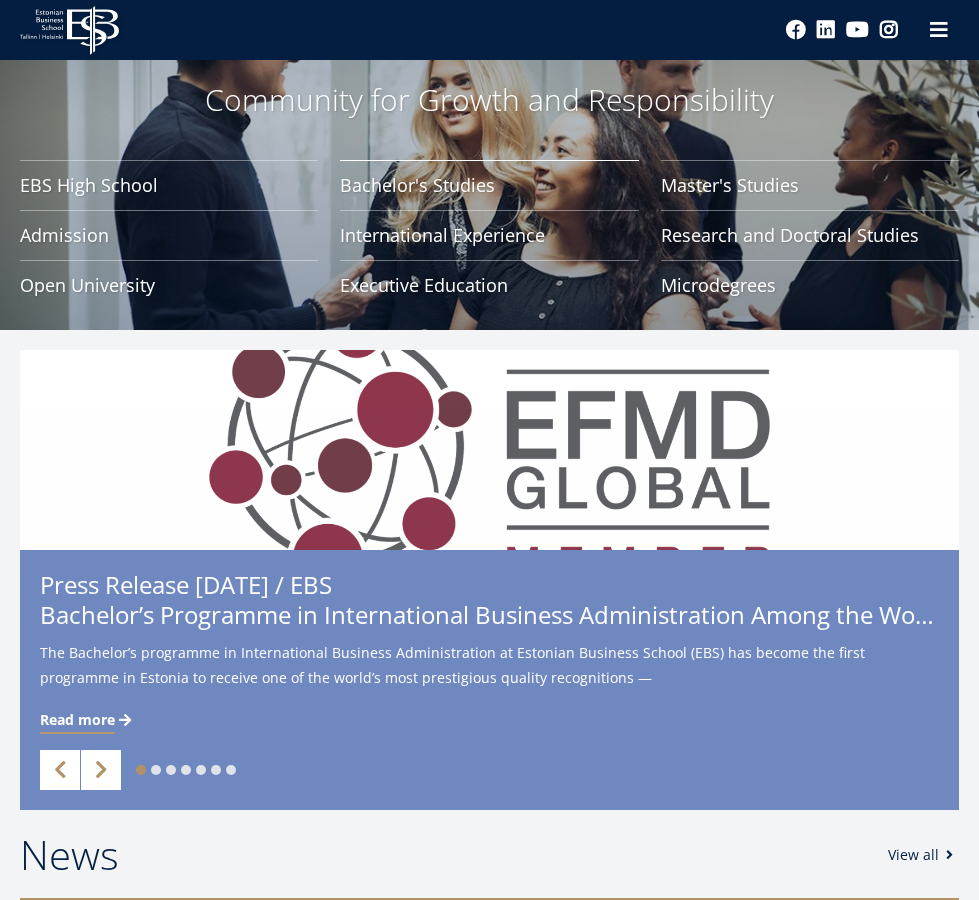 click on "Bachelor's Studies" at bounding box center [489, 185] 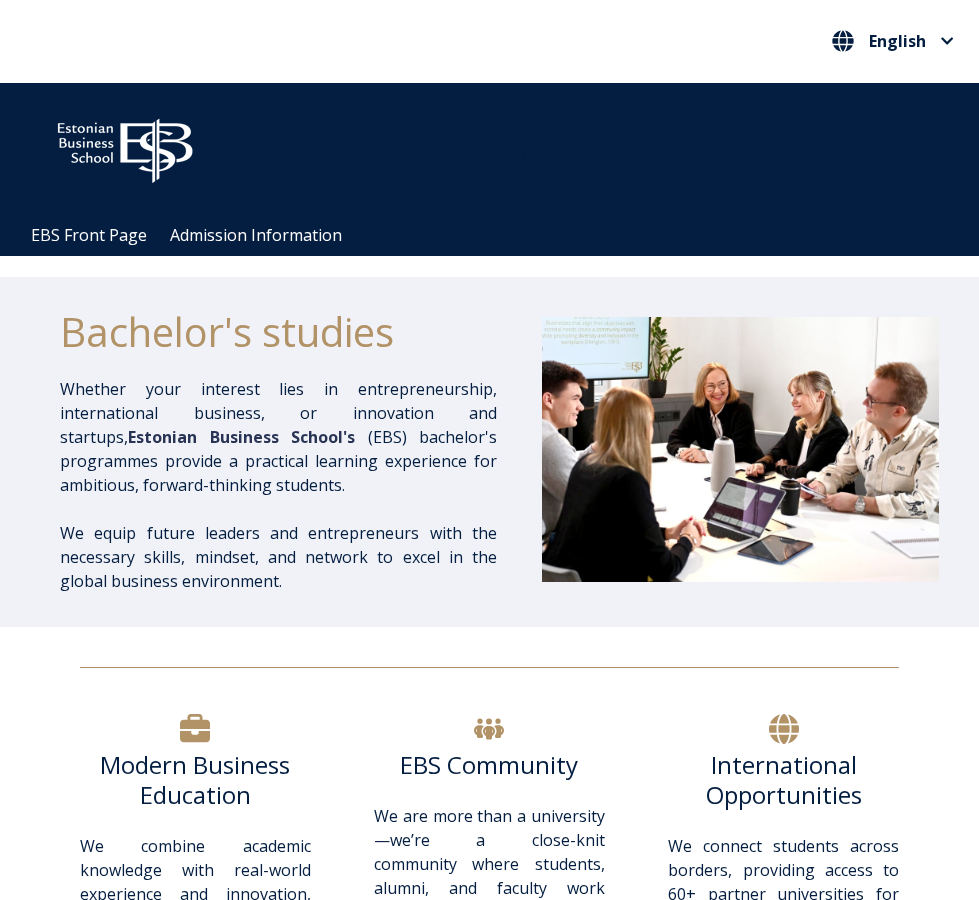 scroll, scrollTop: 400, scrollLeft: 0, axis: vertical 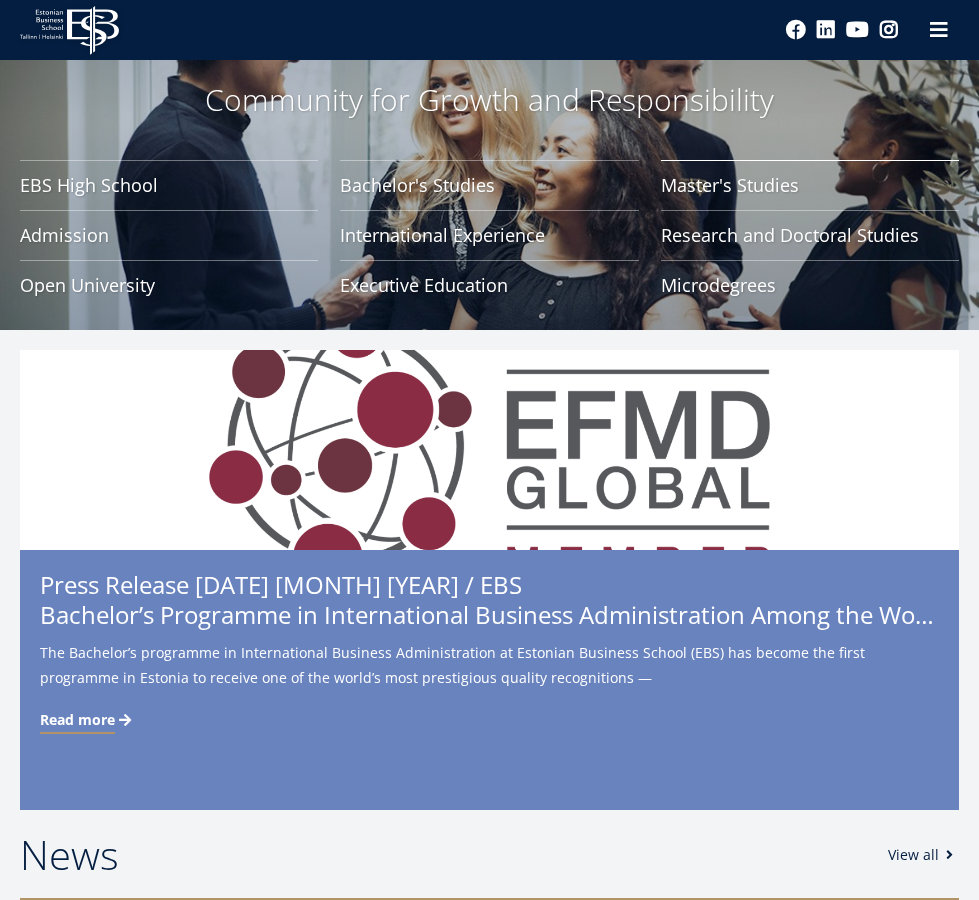click on "Master's Studies" at bounding box center [810, 185] 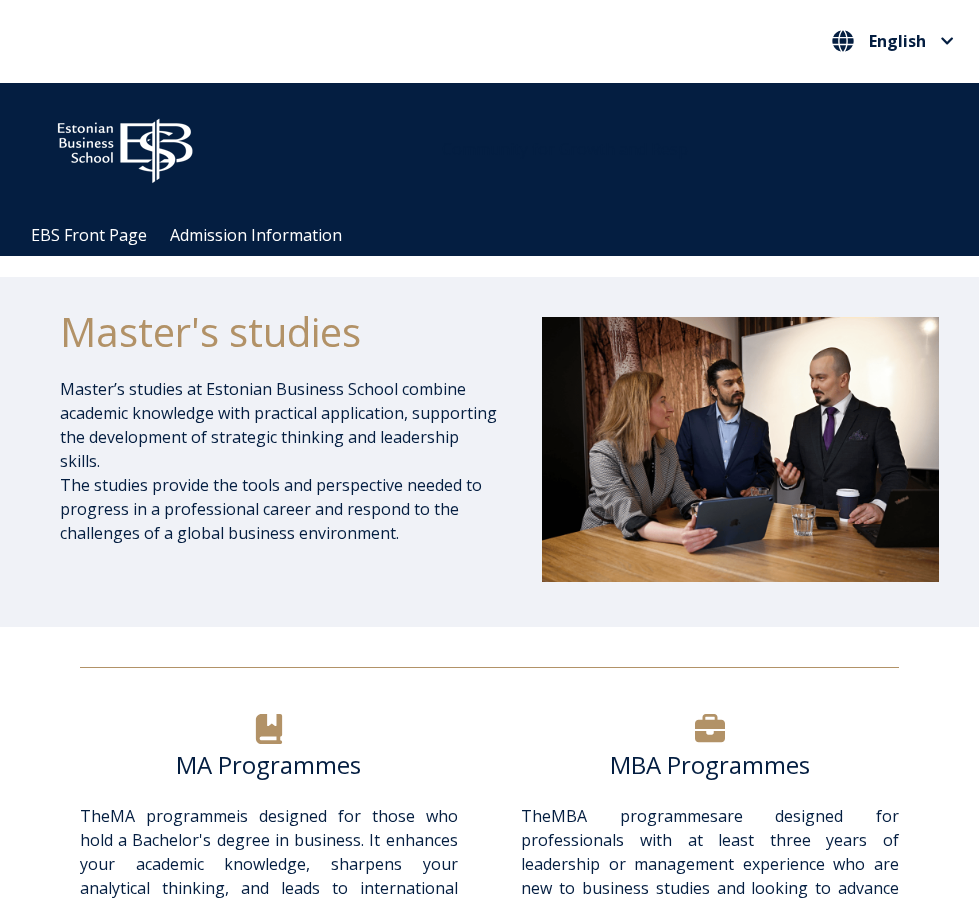 scroll, scrollTop: 0, scrollLeft: 0, axis: both 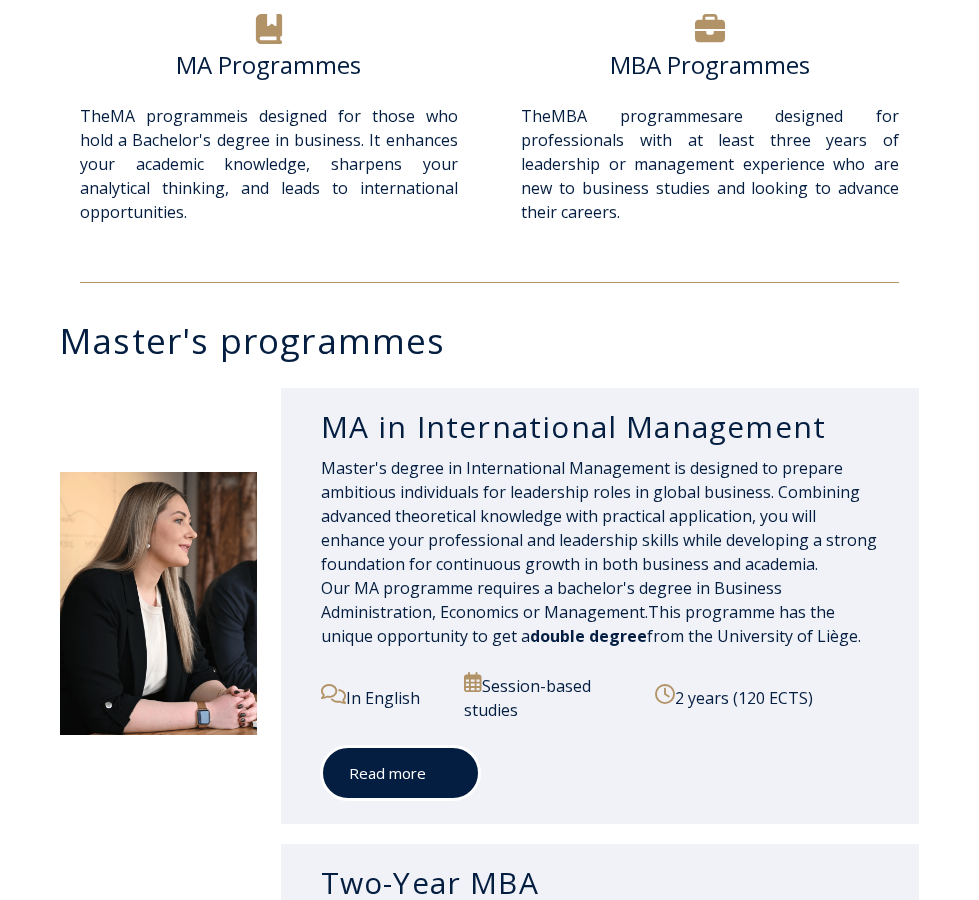 click on "Read more" at bounding box center (400, 773) 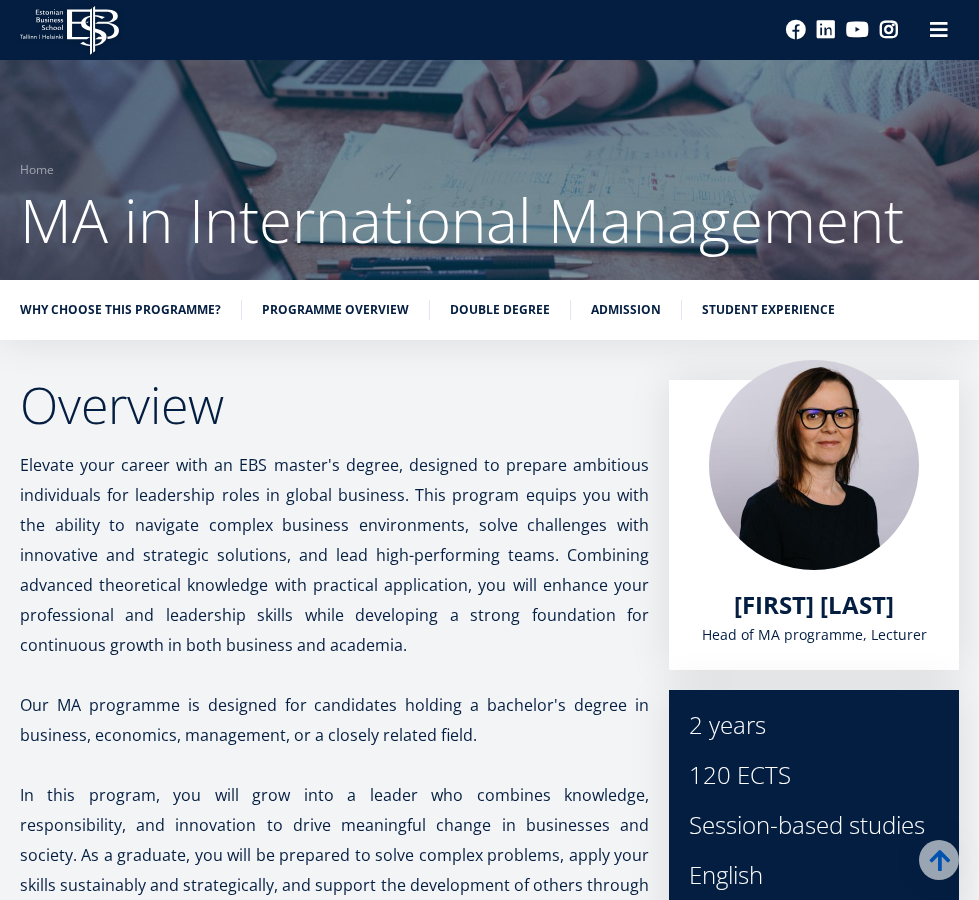 scroll, scrollTop: 600, scrollLeft: 0, axis: vertical 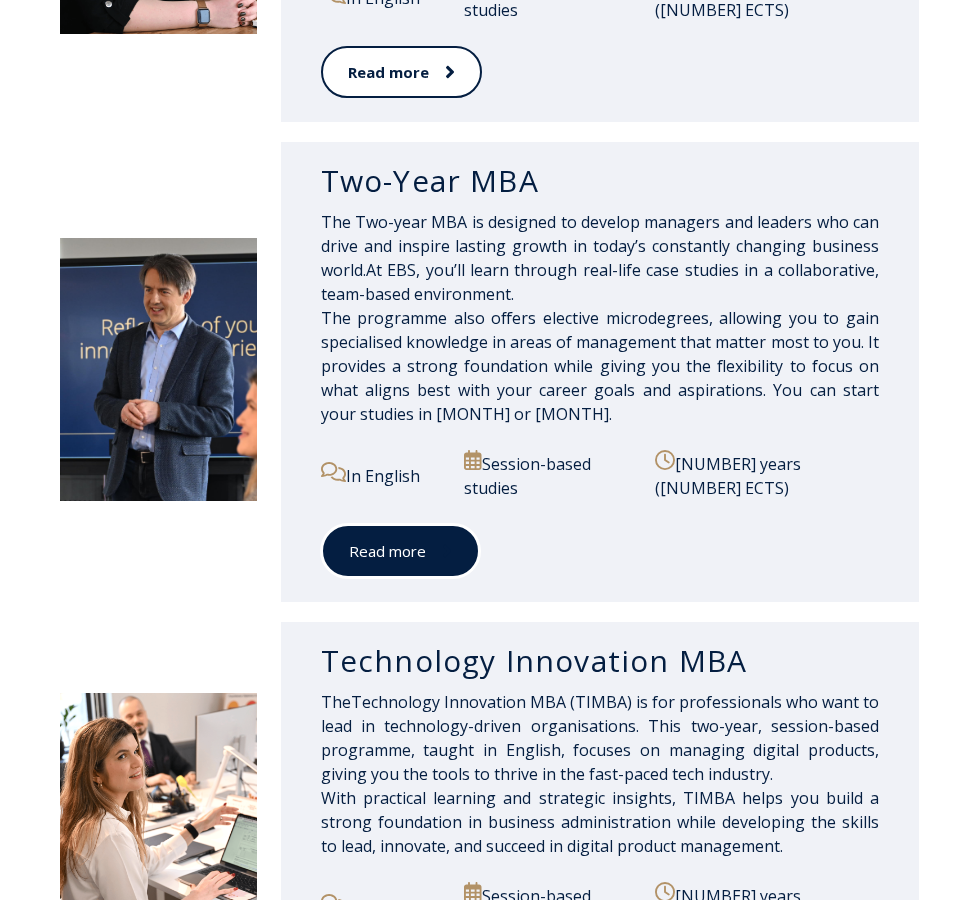 click on "Read more" at bounding box center (400, 551) 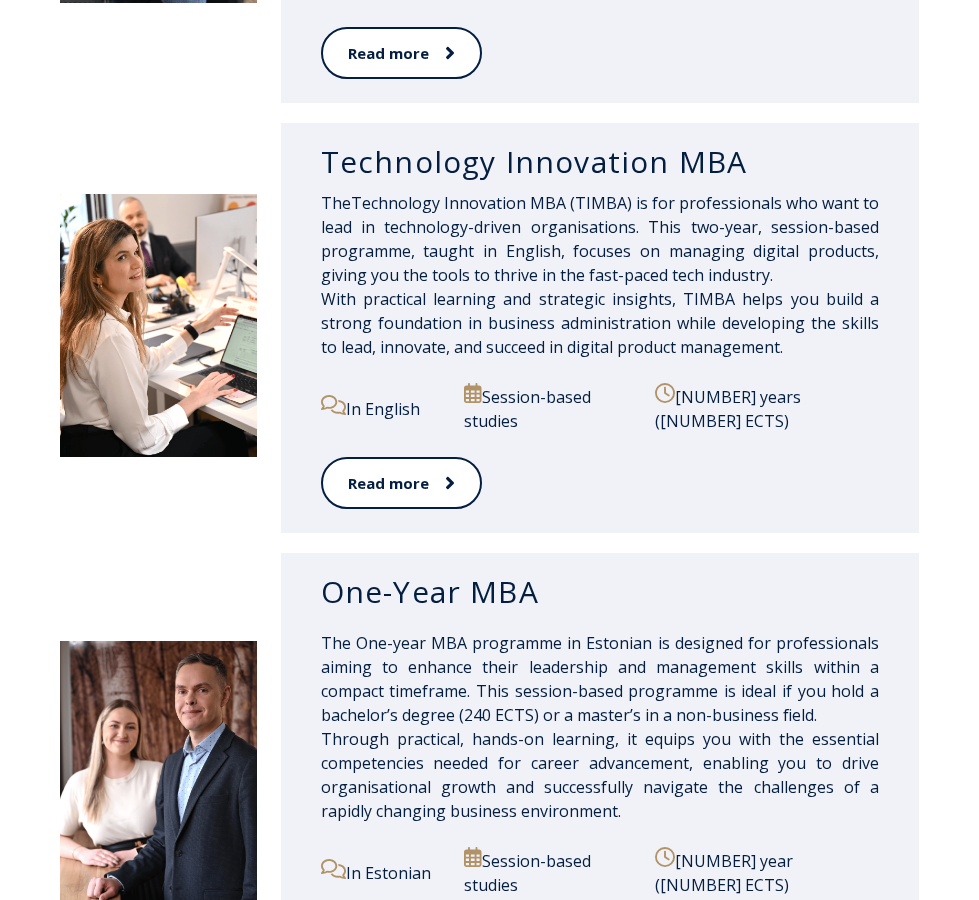 scroll, scrollTop: 1900, scrollLeft: 0, axis: vertical 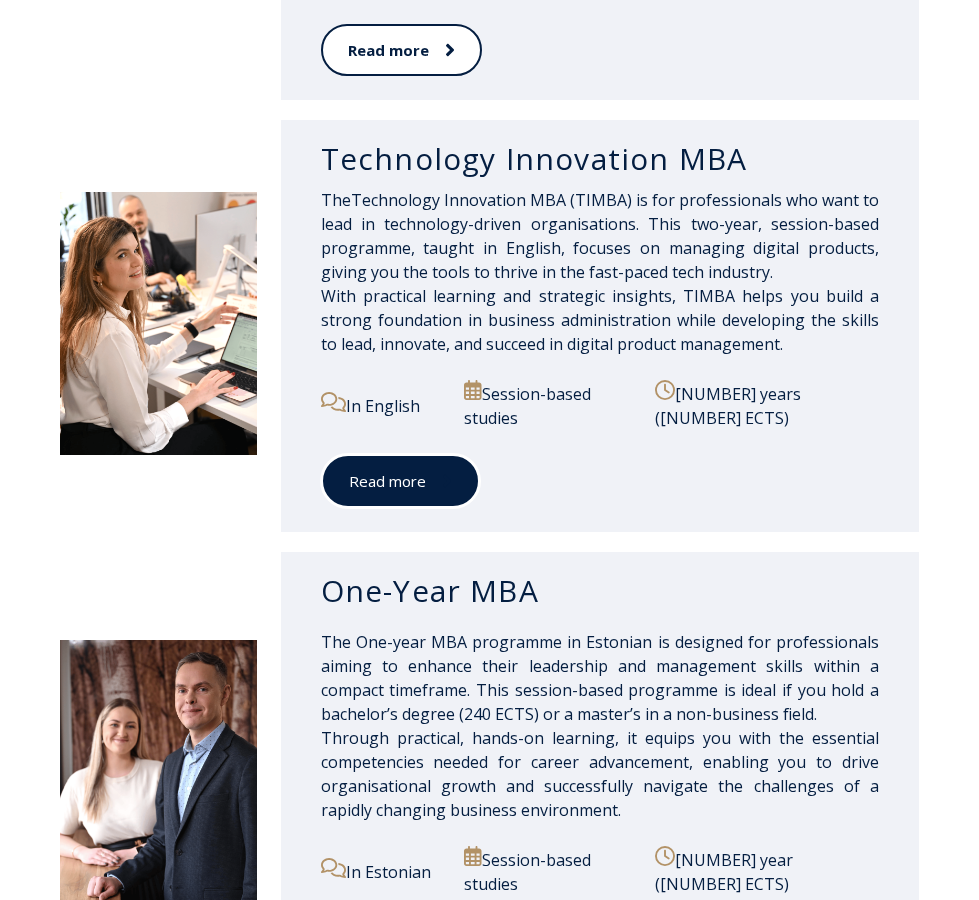 click at bounding box center (439, 481) 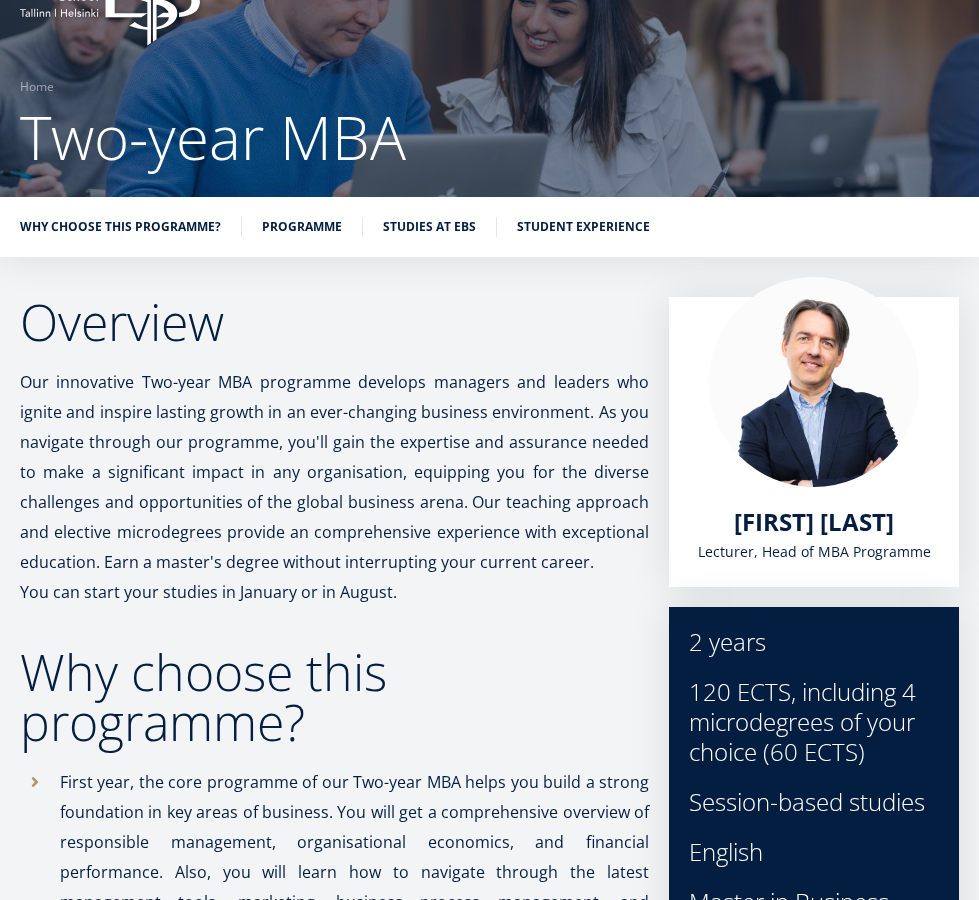 scroll, scrollTop: 0, scrollLeft: 0, axis: both 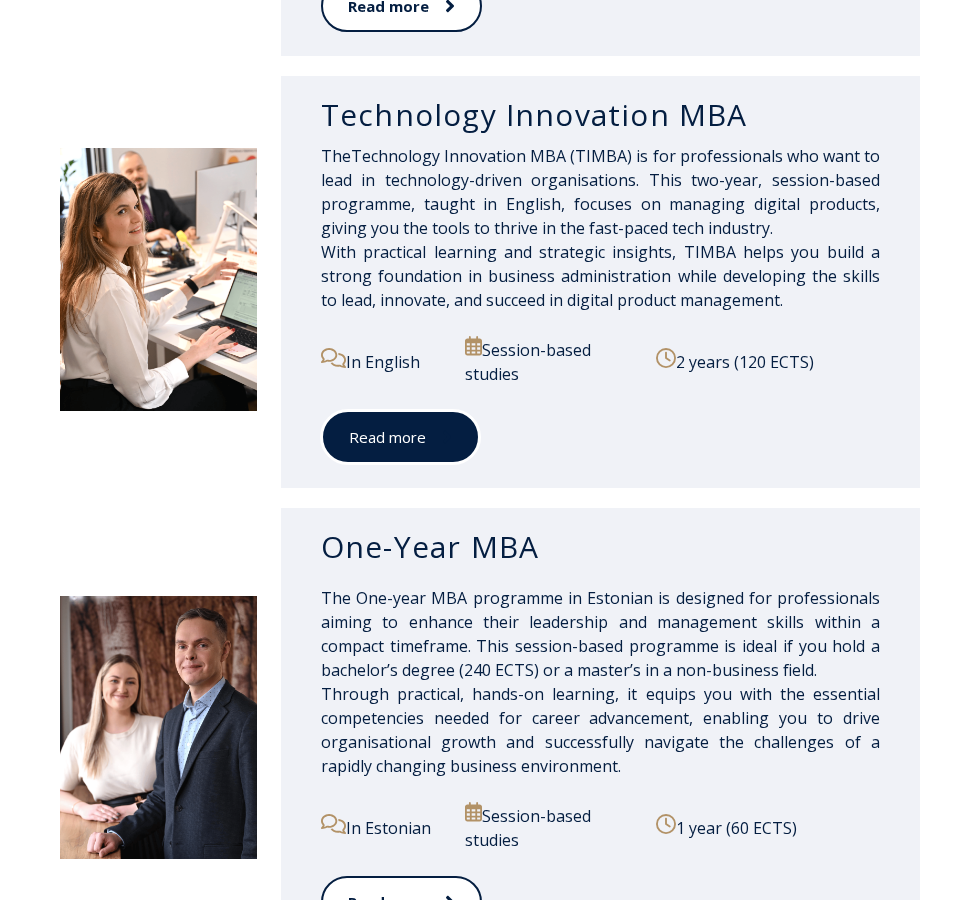 click on "Read more" at bounding box center [400, 437] 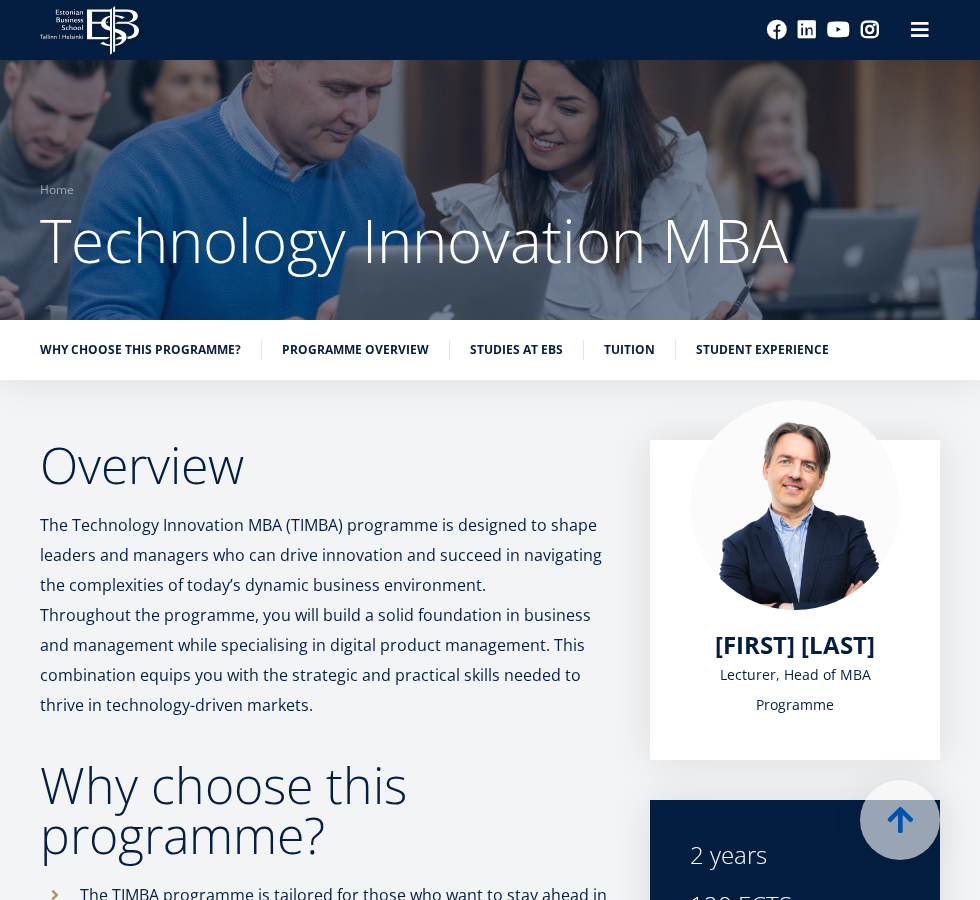 scroll, scrollTop: 500, scrollLeft: 0, axis: vertical 